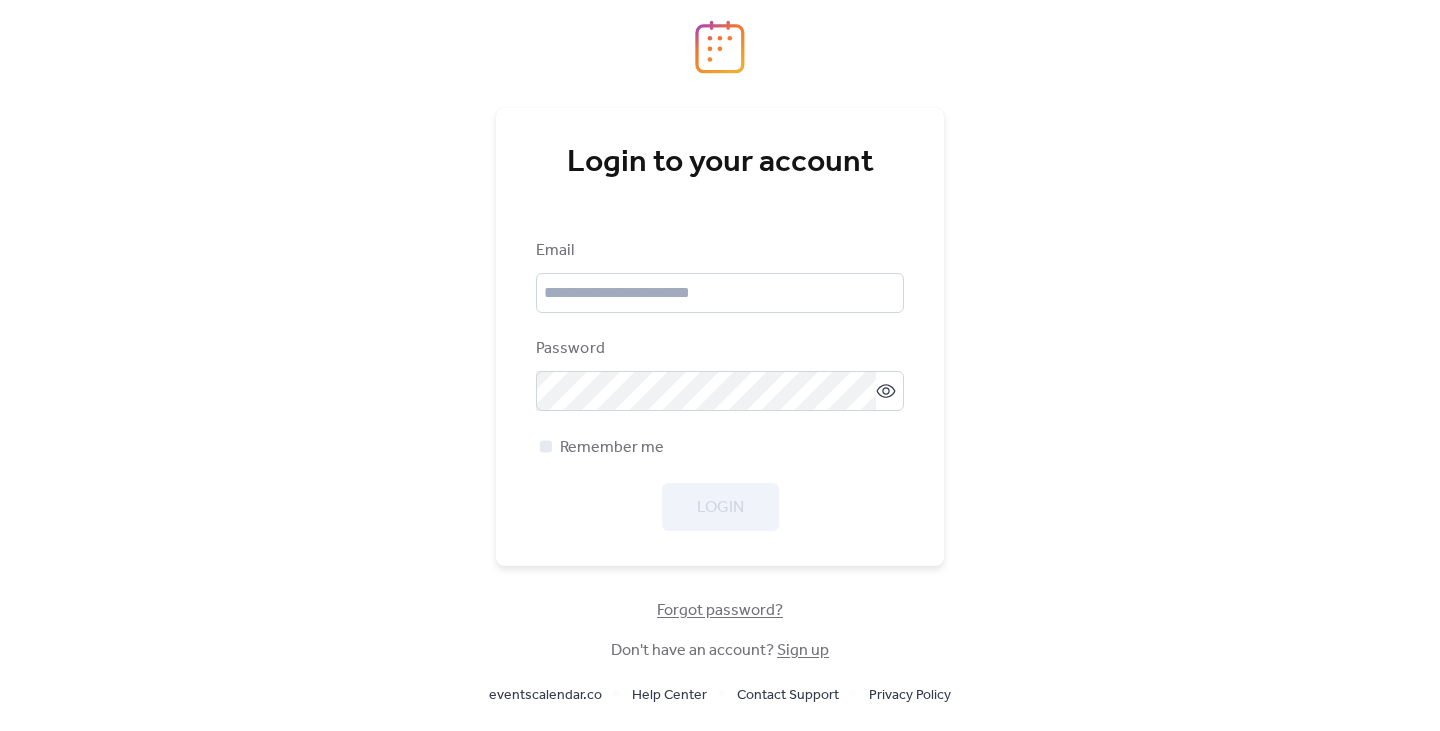scroll, scrollTop: 0, scrollLeft: 0, axis: both 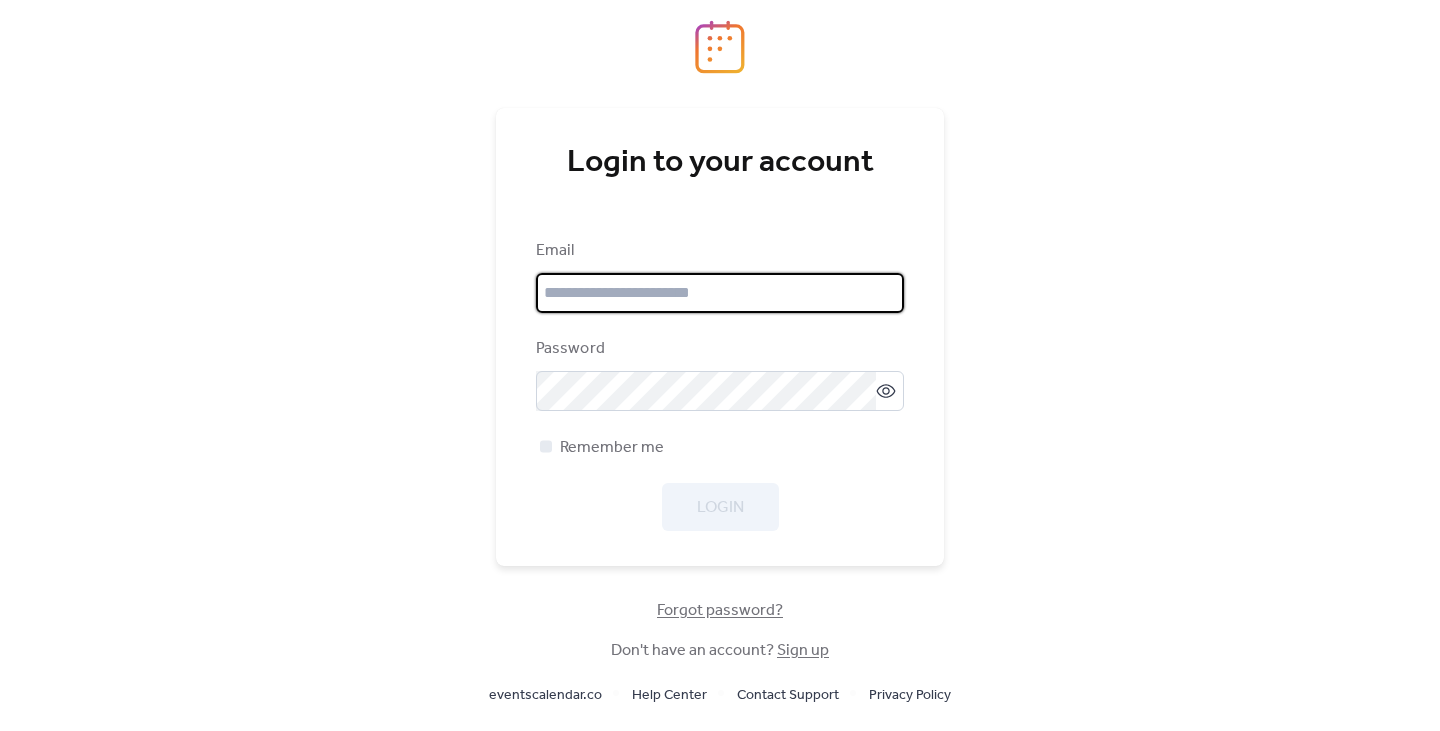 type on "**********" 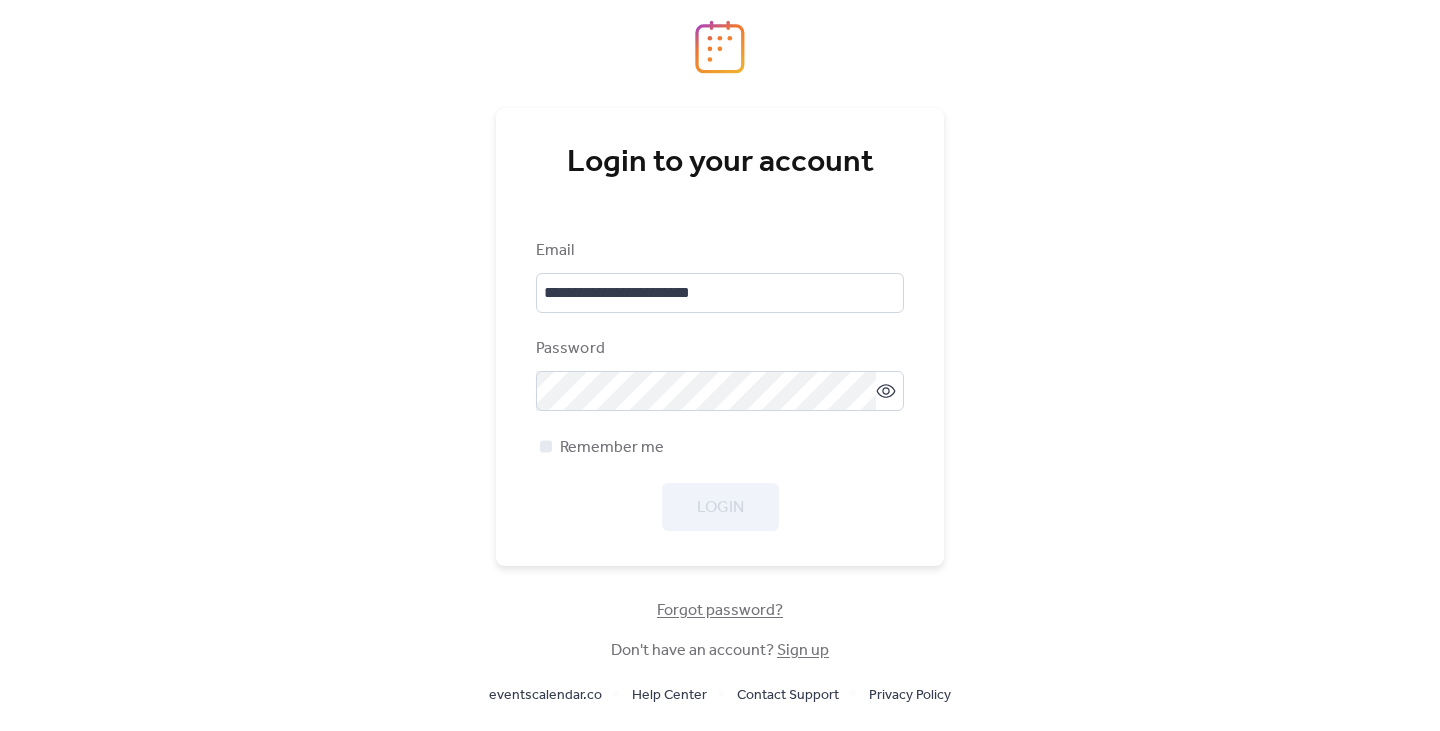 click on "**********" at bounding box center [720, 385] 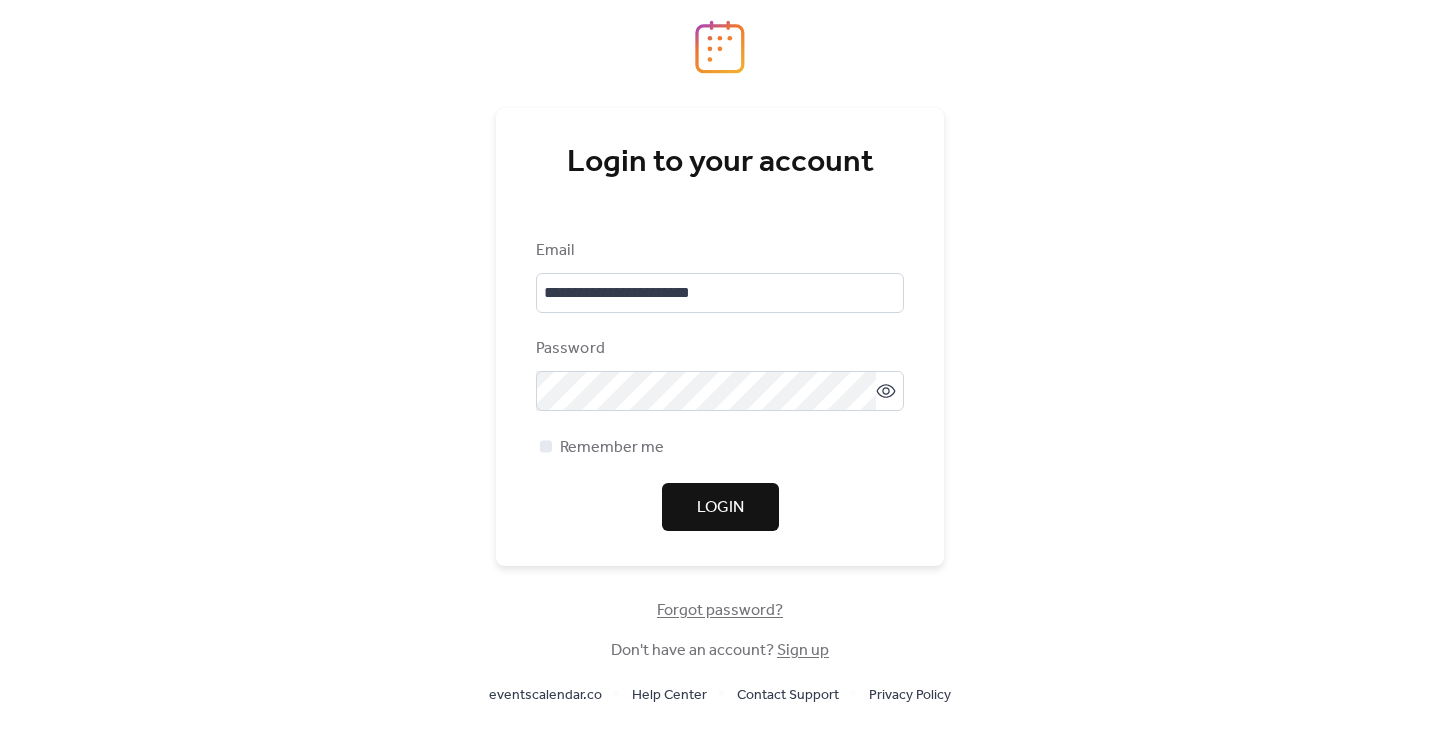 click on "Login" at bounding box center (720, 508) 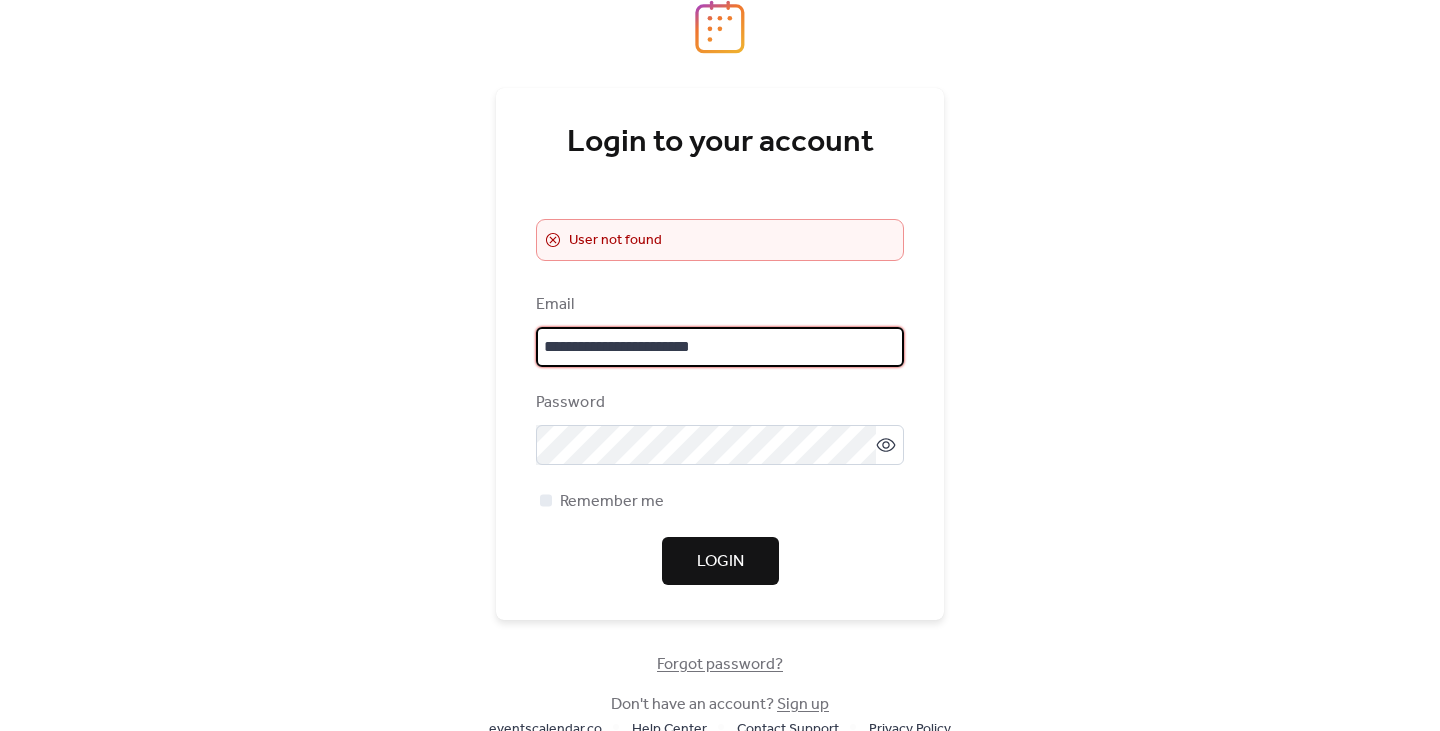 drag, startPoint x: 748, startPoint y: 332, endPoint x: 744, endPoint y: 342, distance: 10.770329 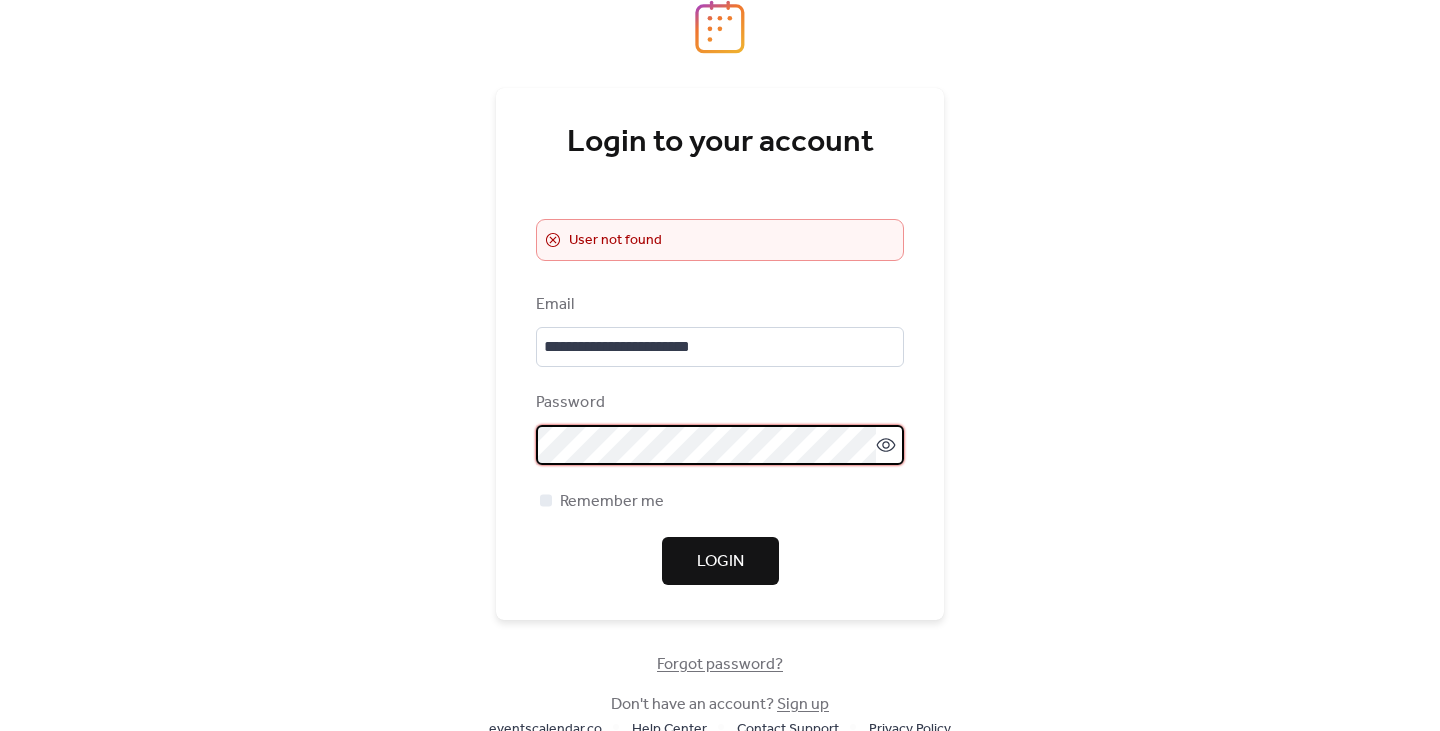 click on "Forgot password?" at bounding box center [720, 665] 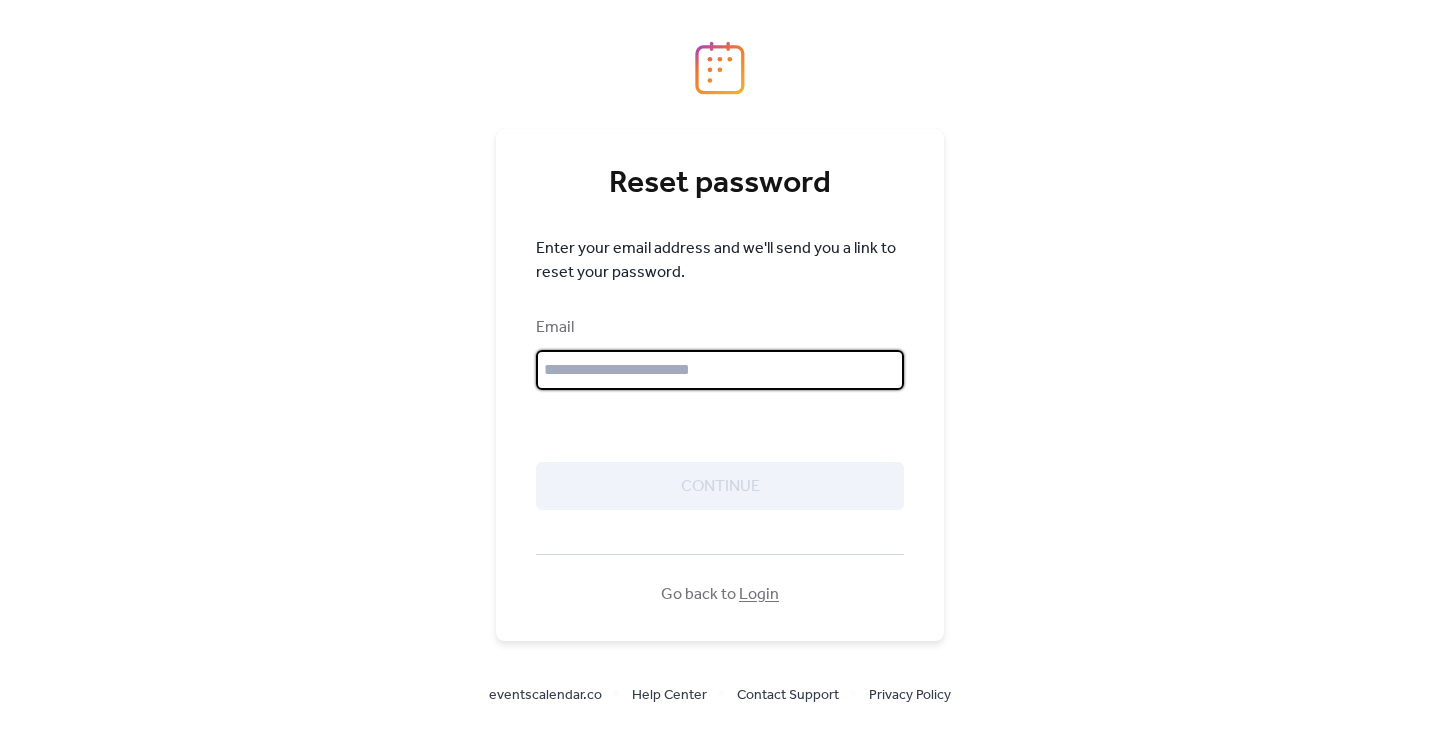 click at bounding box center [720, 370] 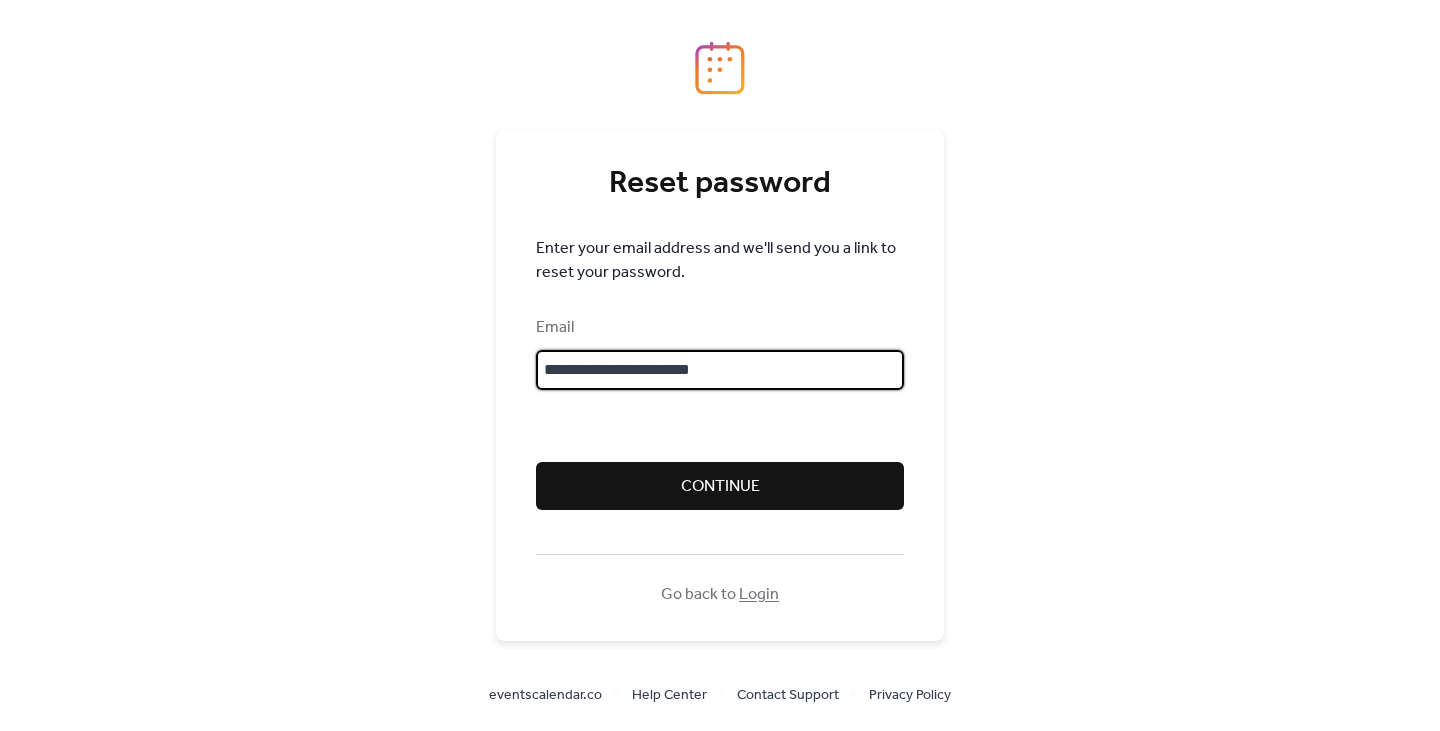 click on "Continue" at bounding box center [720, 486] 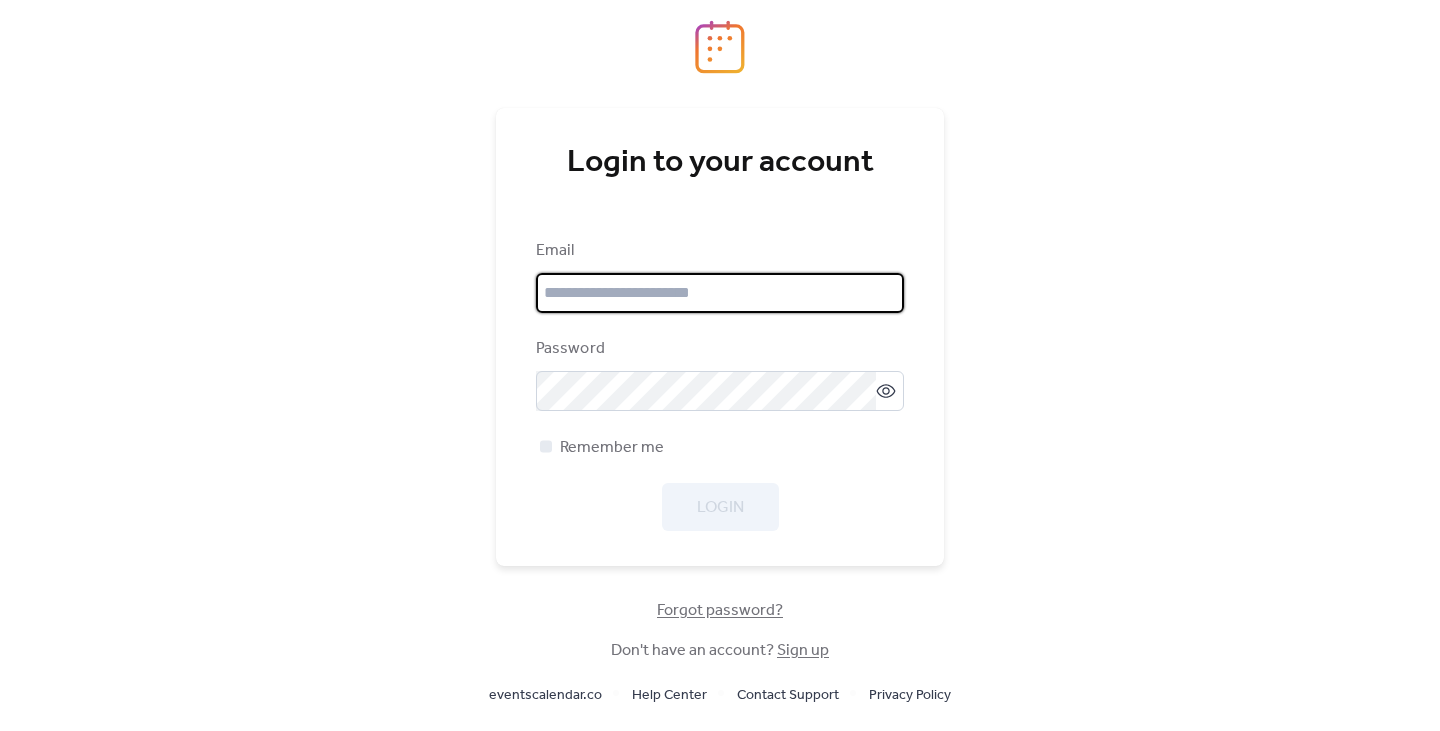 type on "**********" 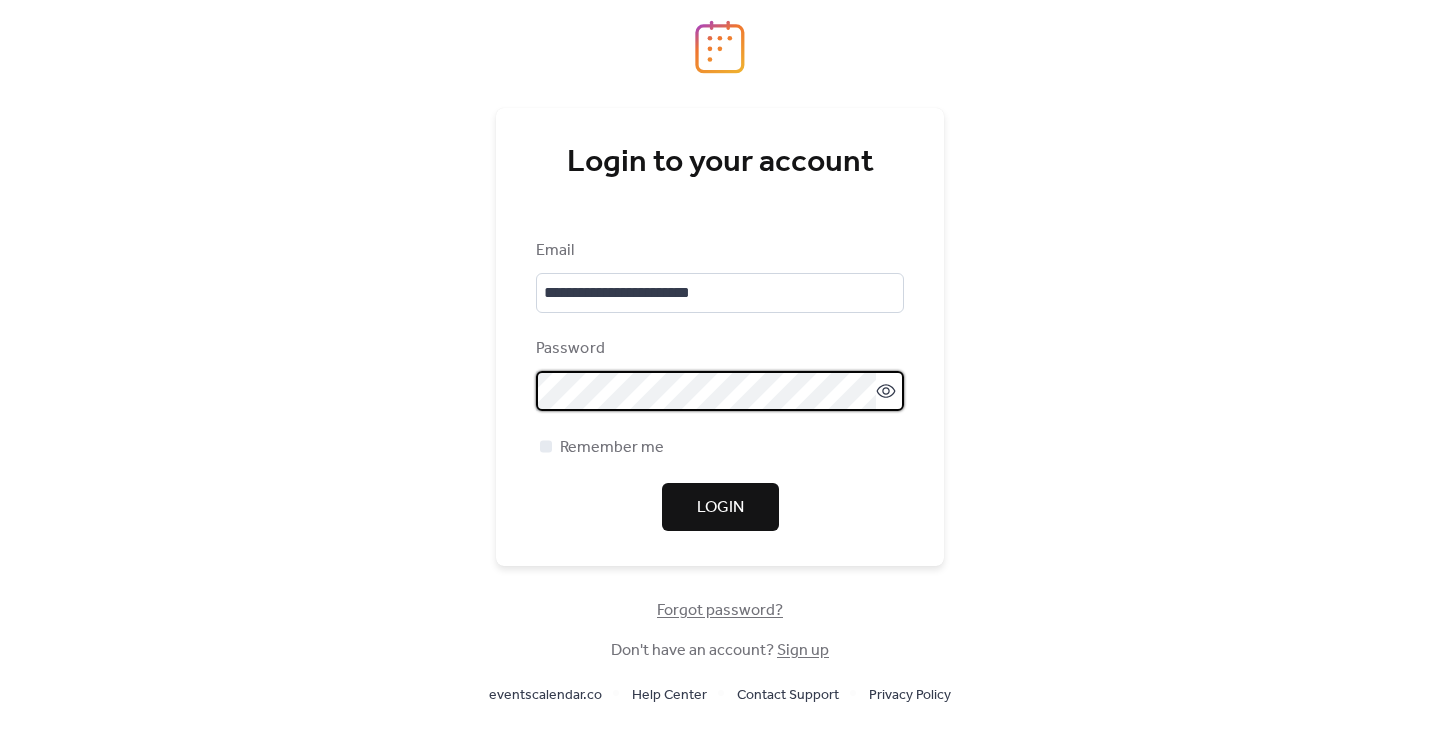 click on "**********" at bounding box center (720, 365) 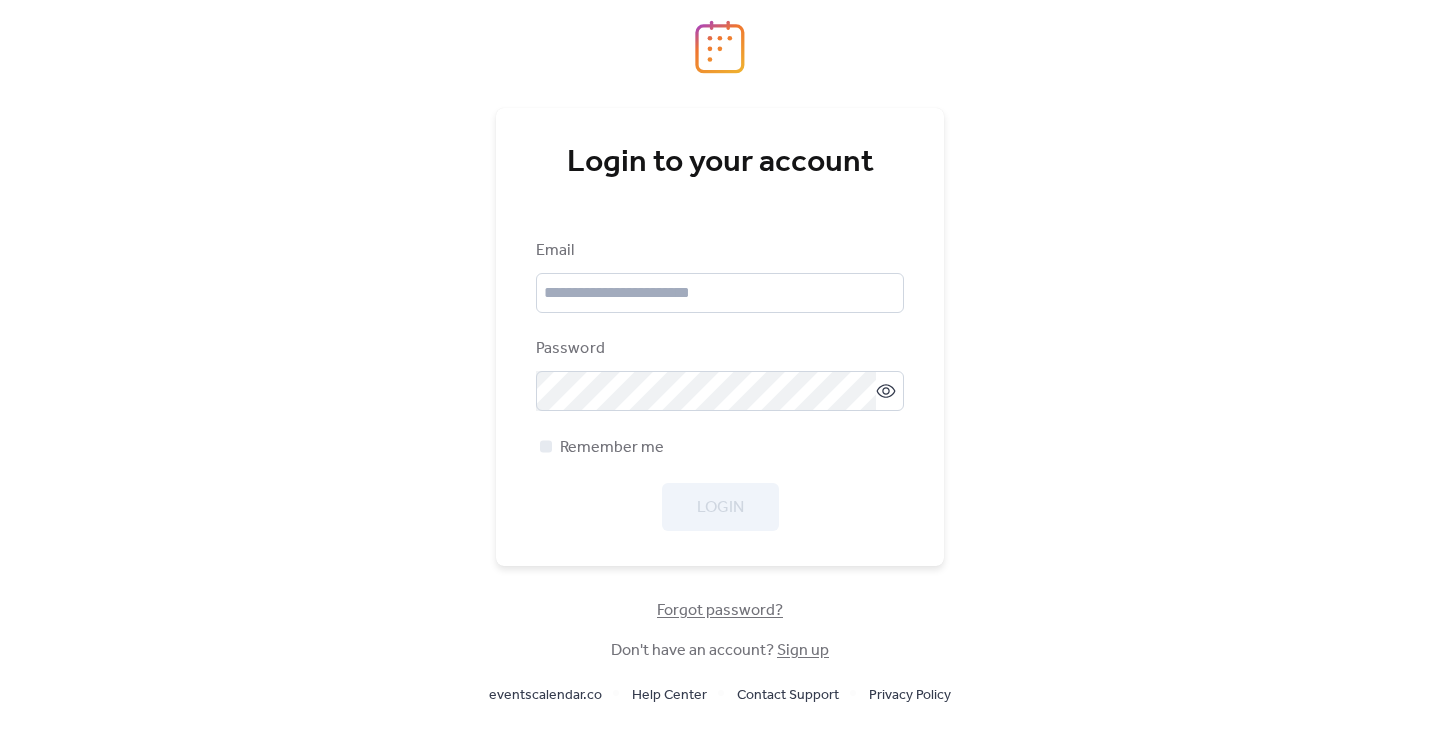 scroll, scrollTop: 0, scrollLeft: 0, axis: both 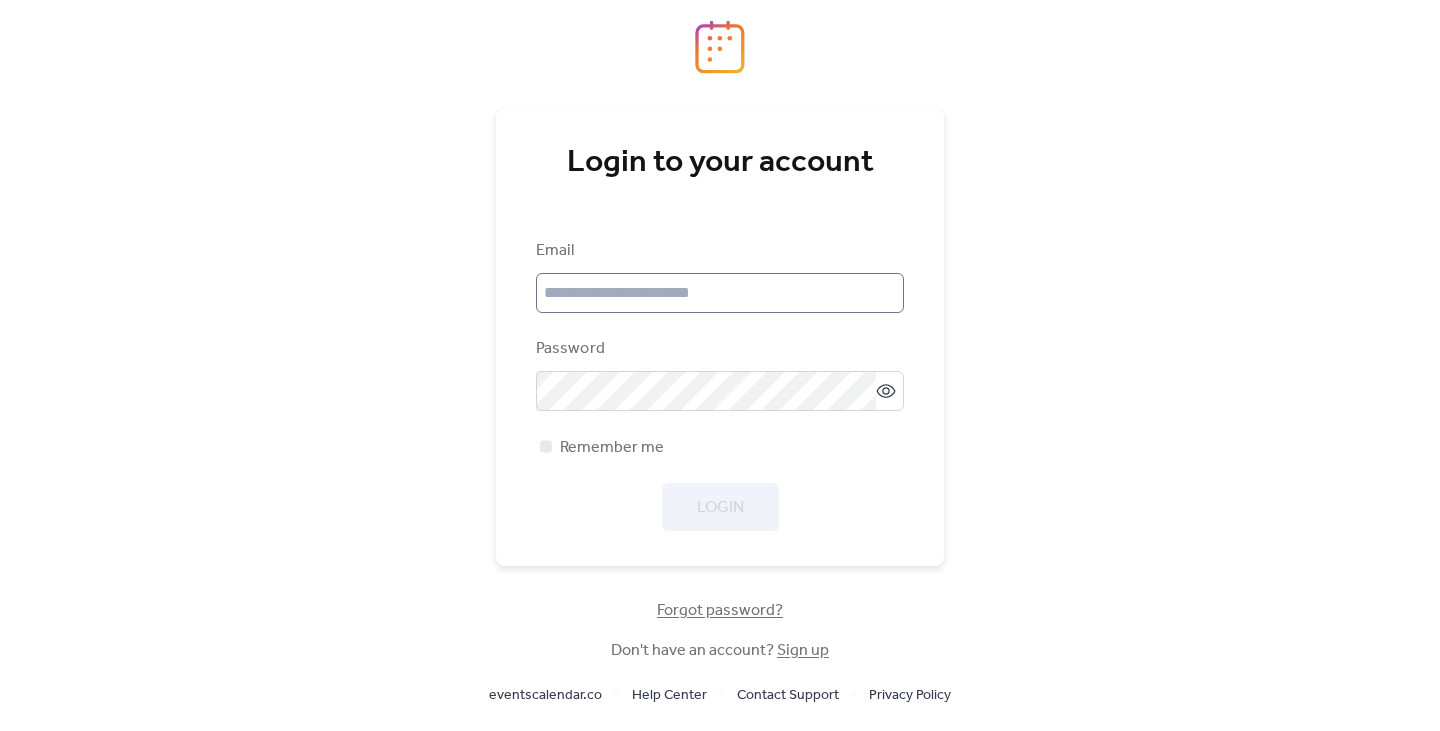 type on "**********" 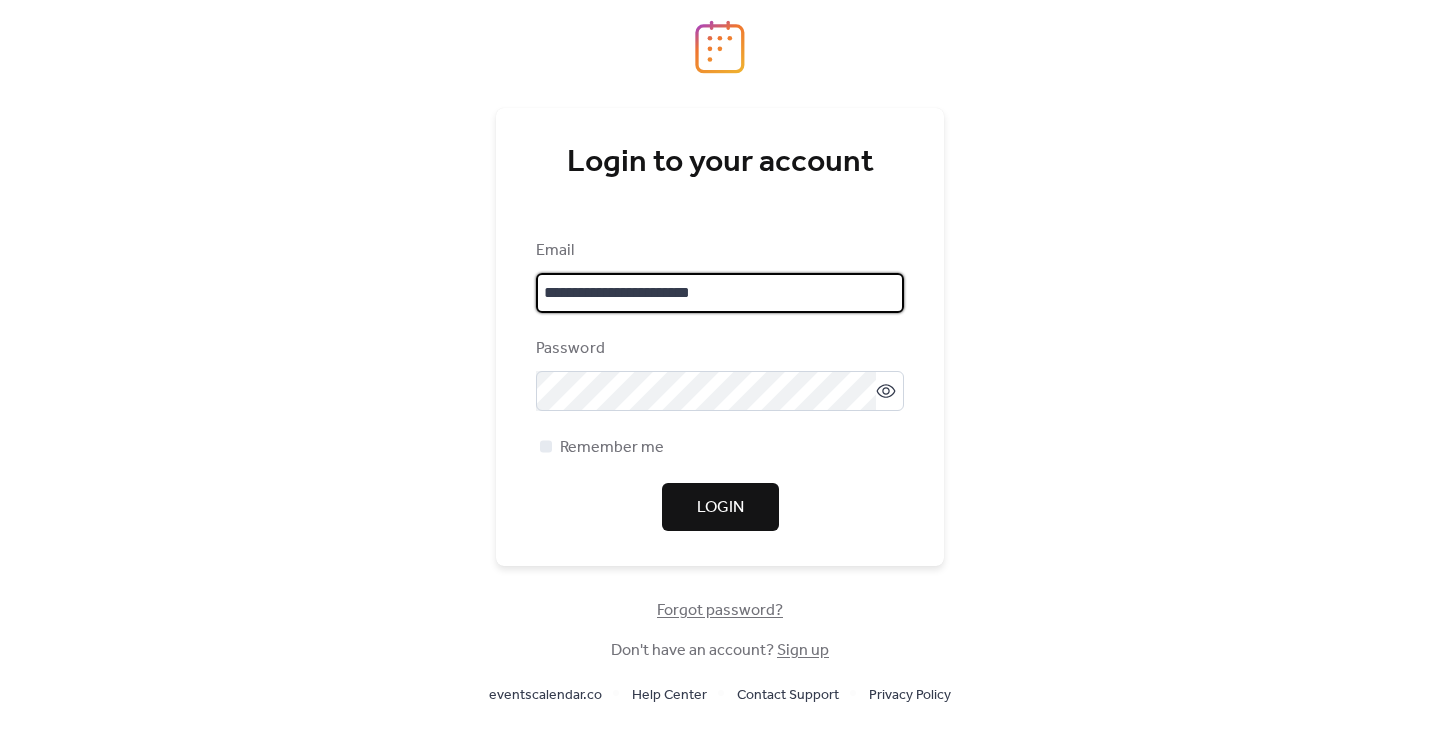 click on "**********" at bounding box center (720, 293) 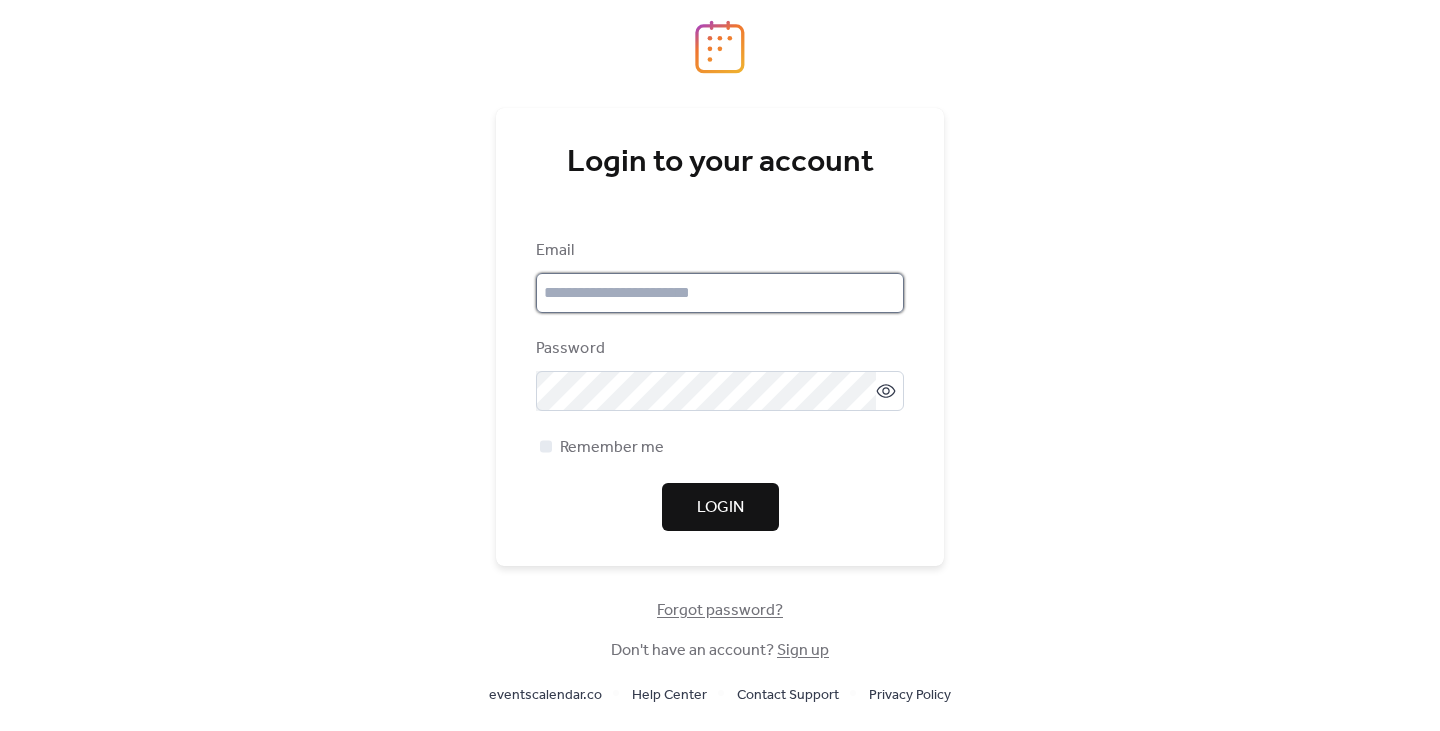 click at bounding box center (720, 293) 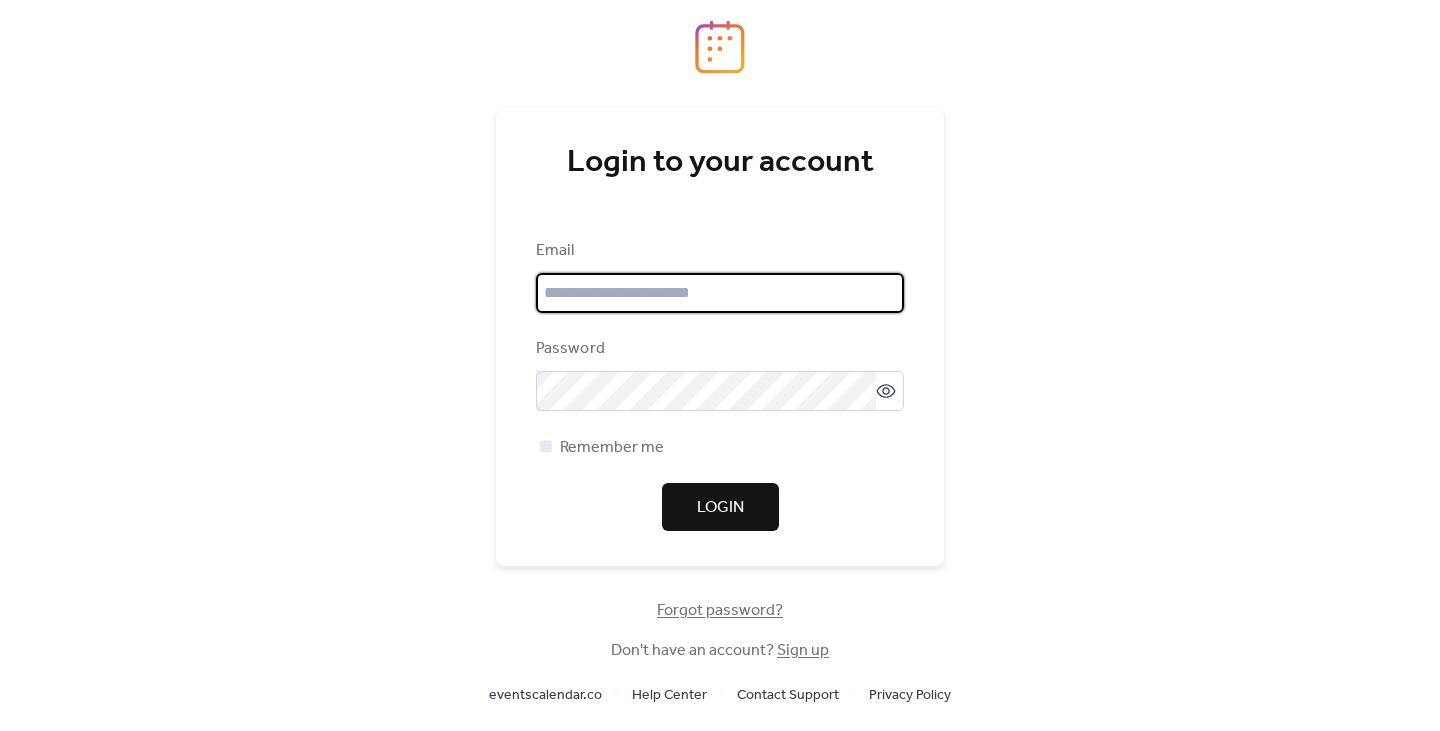 paste on "**********" 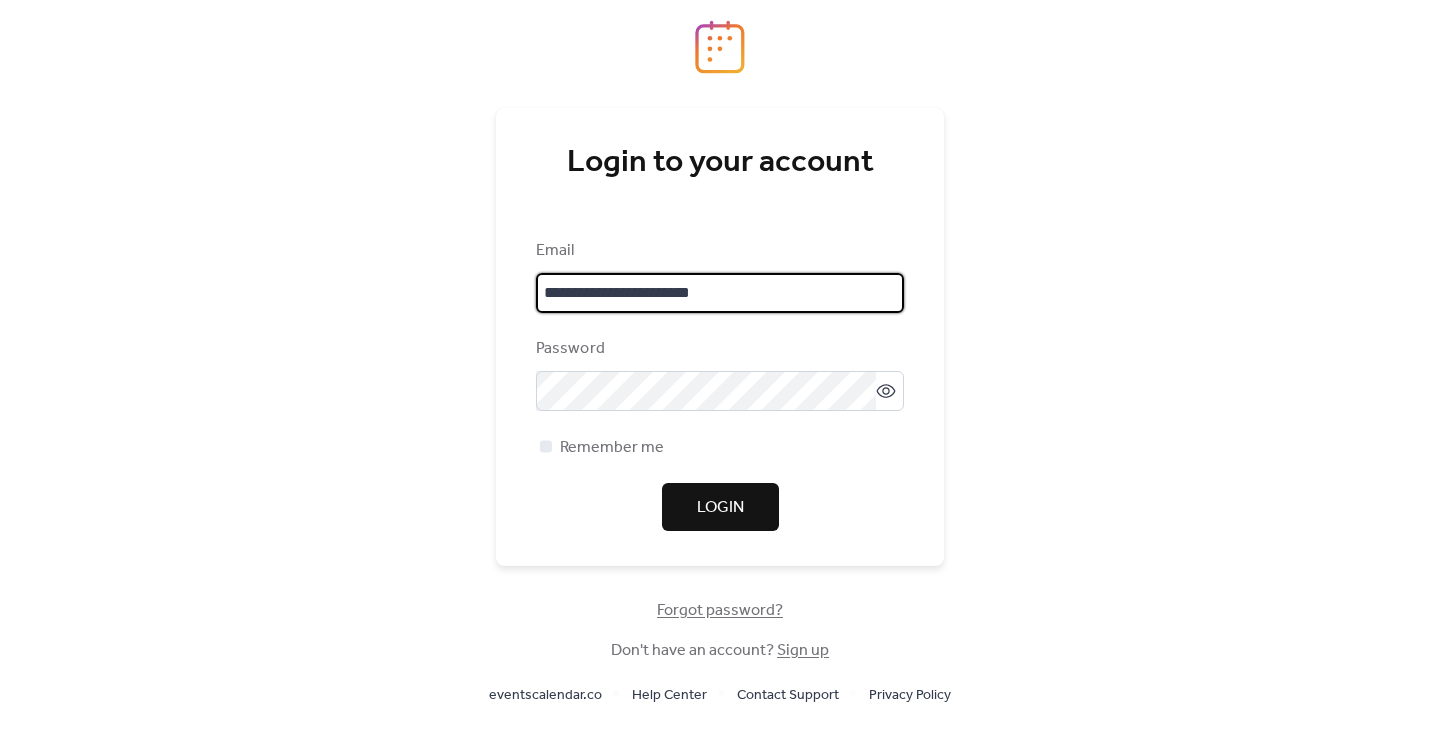 type on "**********" 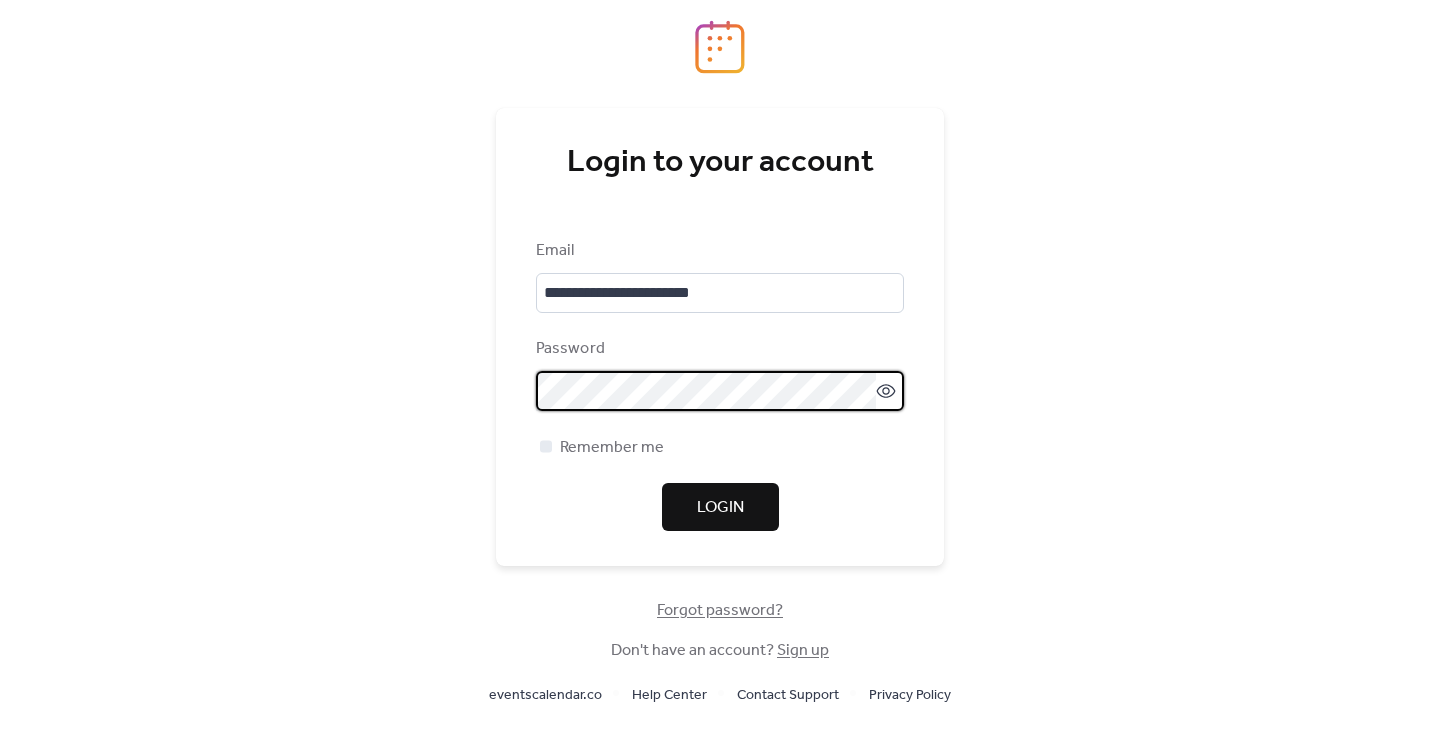 click on "**********" at bounding box center (720, 365) 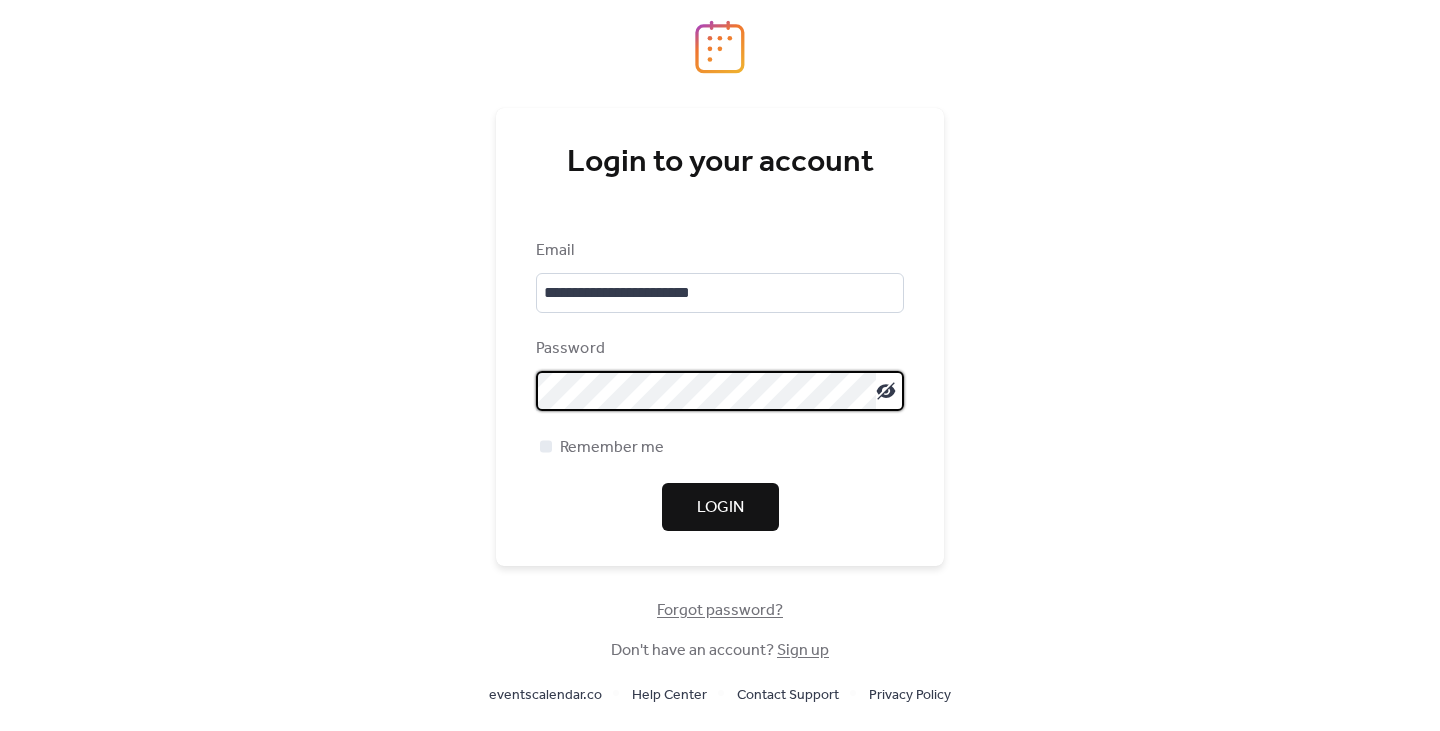 click on "Login" at bounding box center (720, 508) 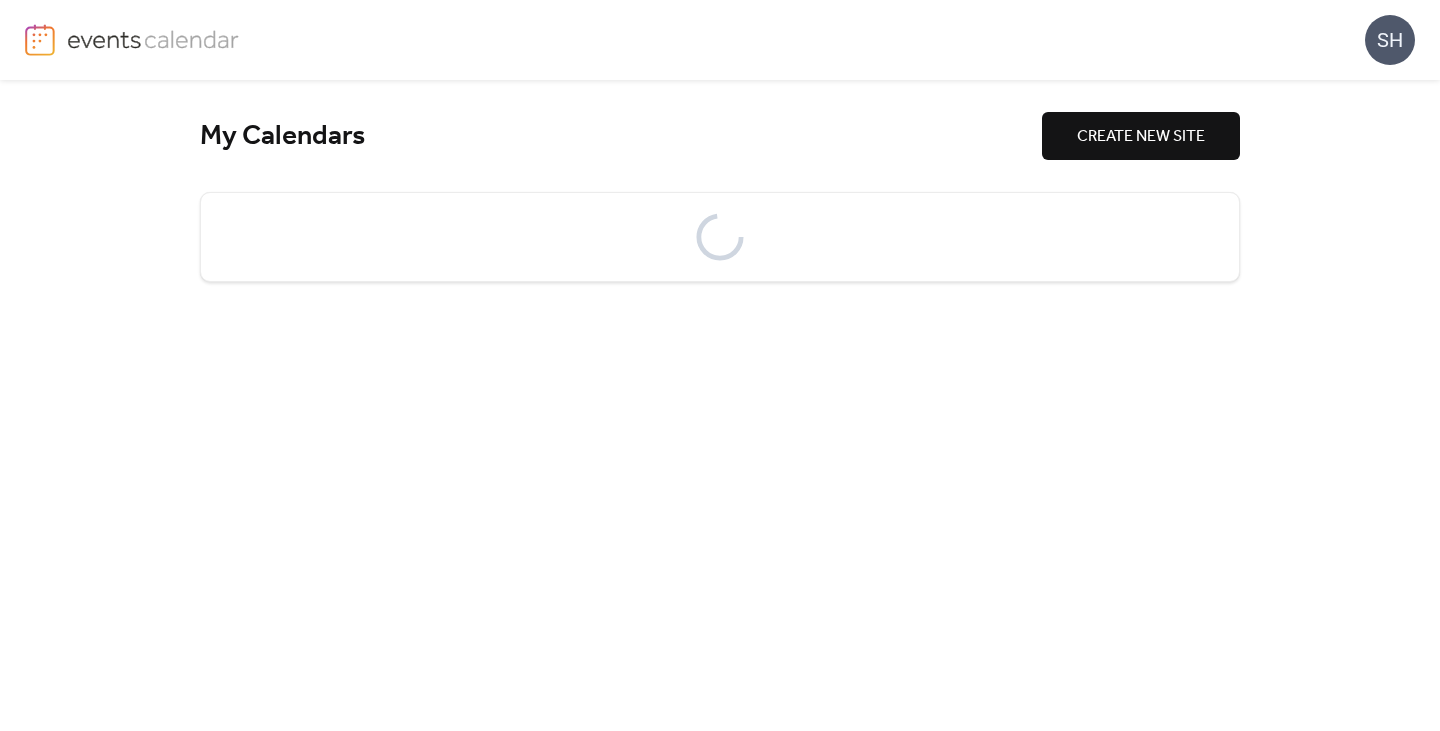 scroll, scrollTop: 0, scrollLeft: 0, axis: both 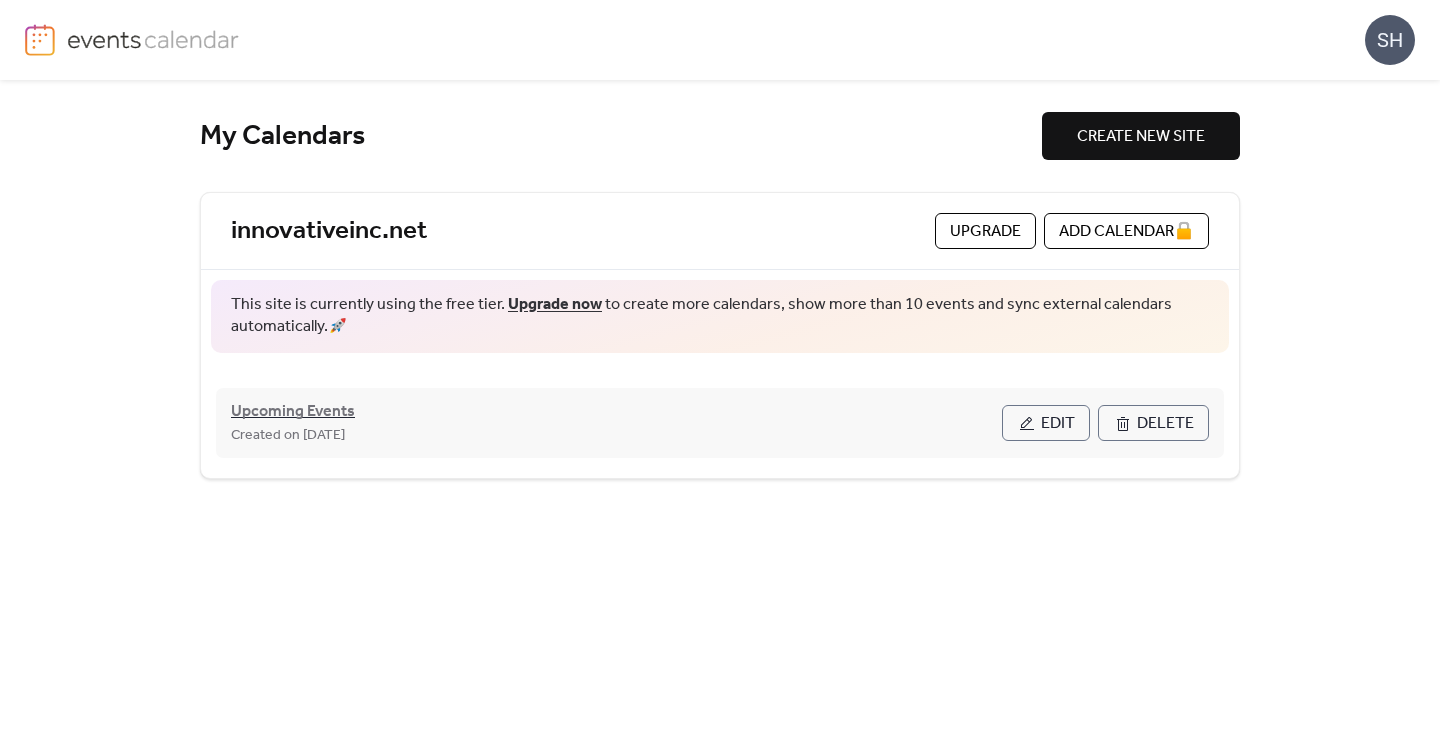 click on "Upcoming Events" at bounding box center (293, 412) 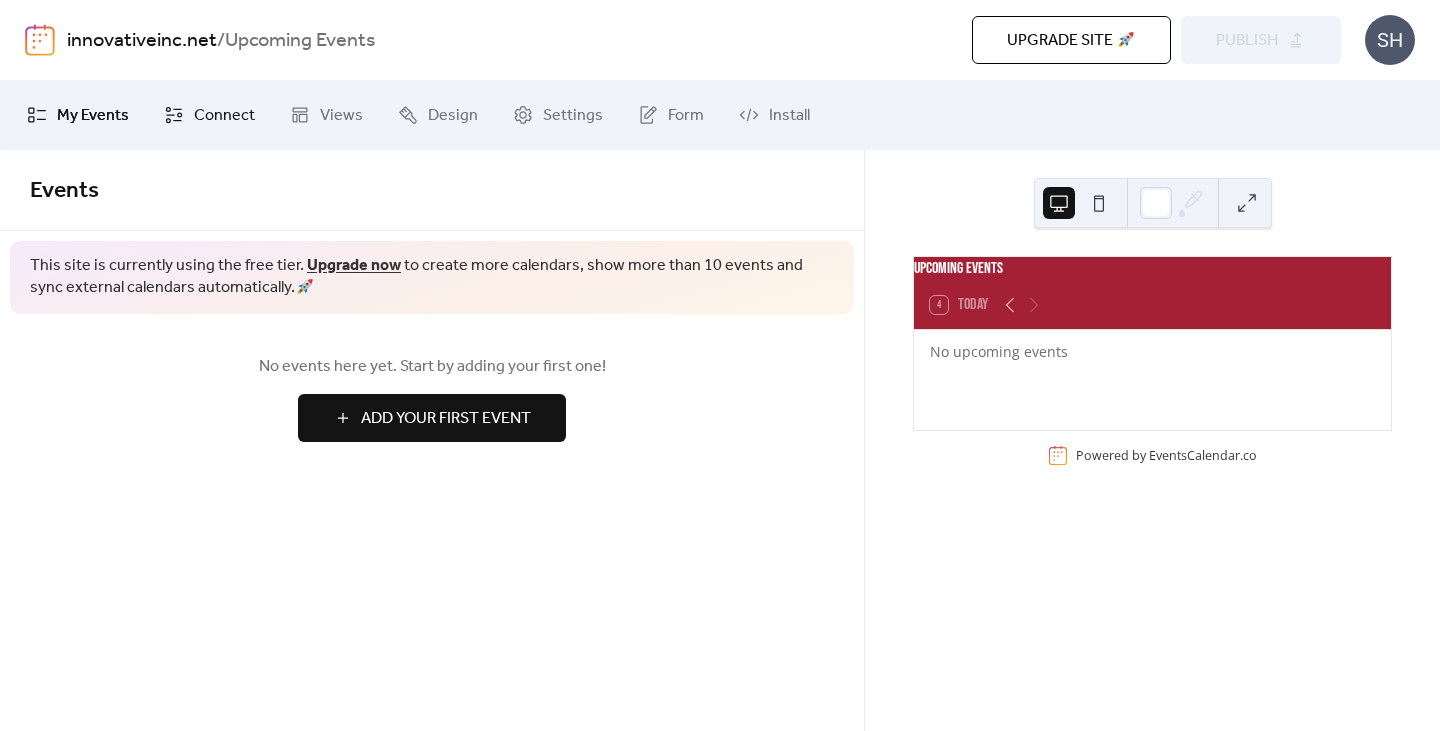 click on "Connect" at bounding box center (209, 115) 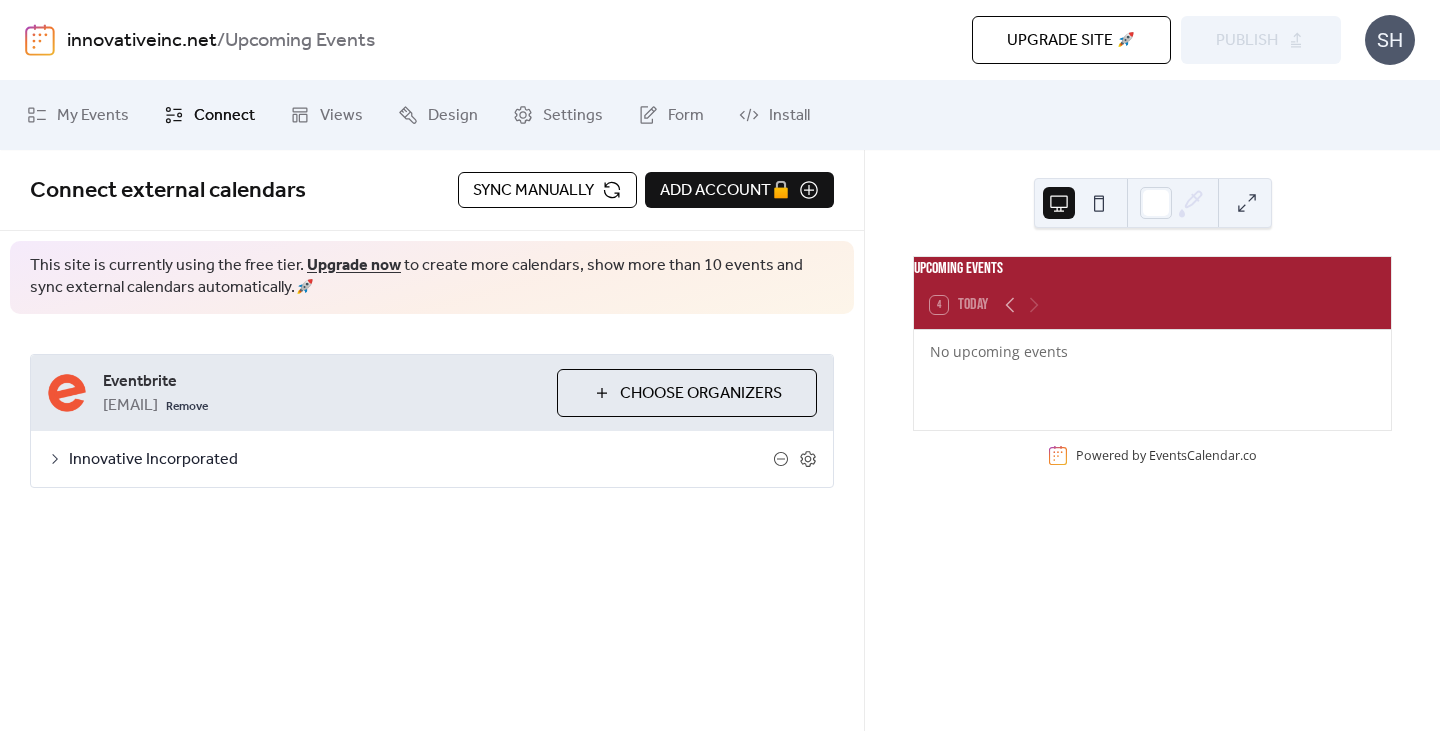 click on "Innovative Incorporated" at bounding box center (421, 460) 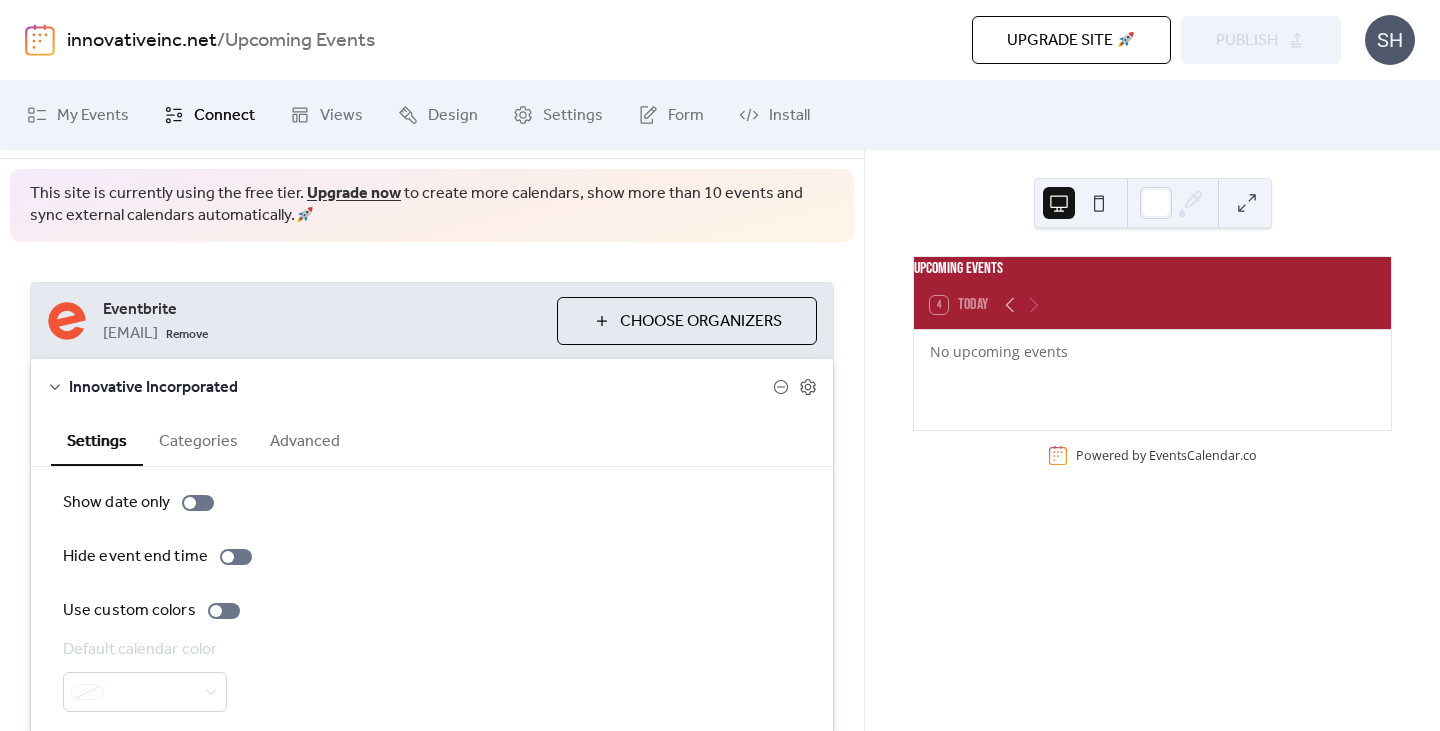 scroll, scrollTop: 0, scrollLeft: 0, axis: both 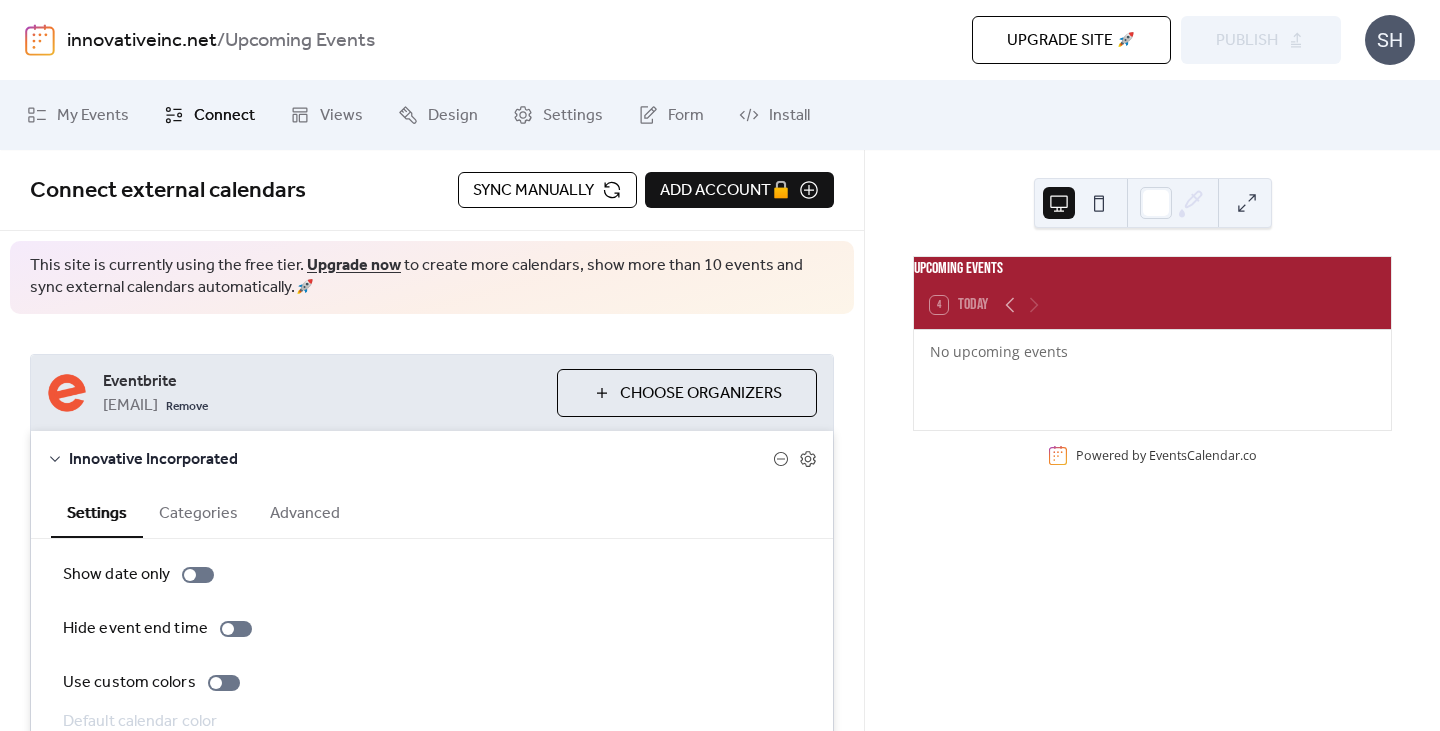 click on "Sync manually" at bounding box center [533, 191] 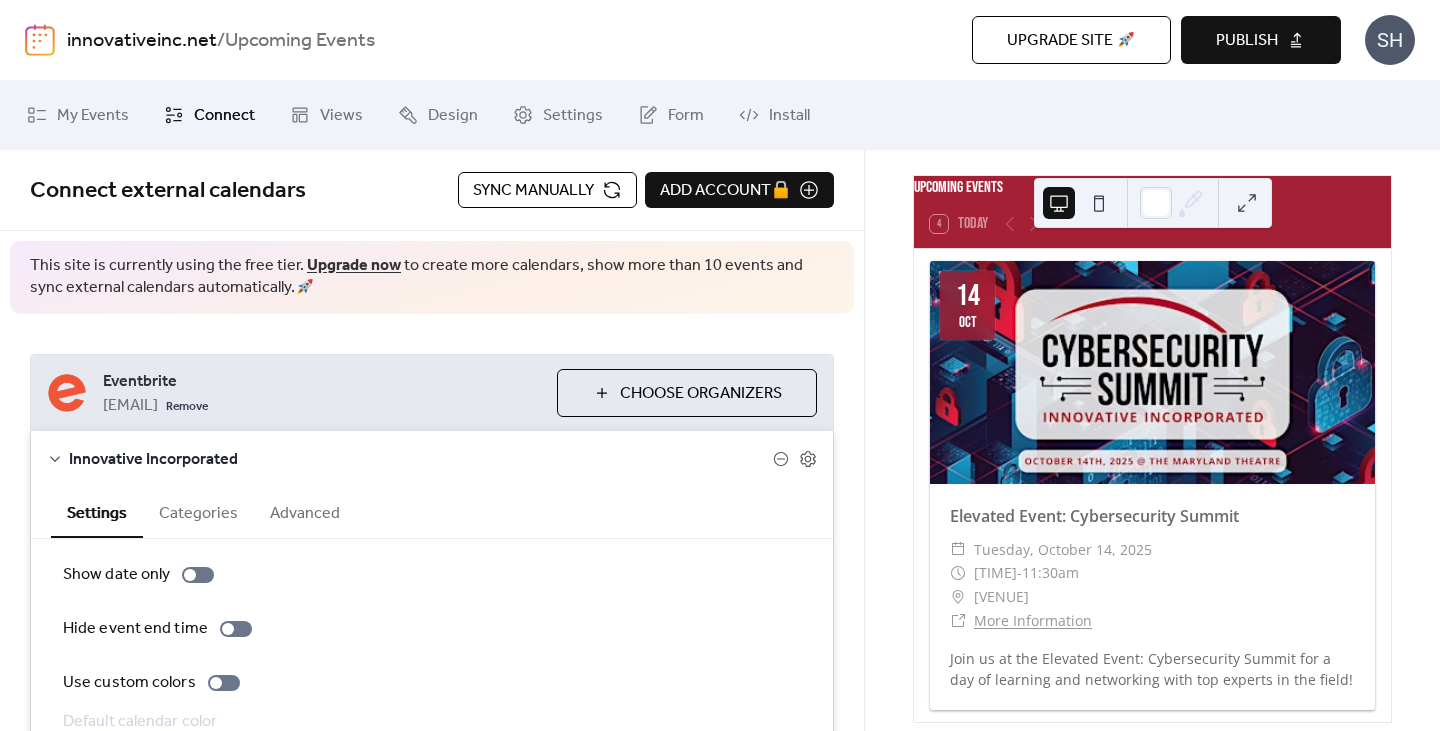 scroll, scrollTop: 0, scrollLeft: 0, axis: both 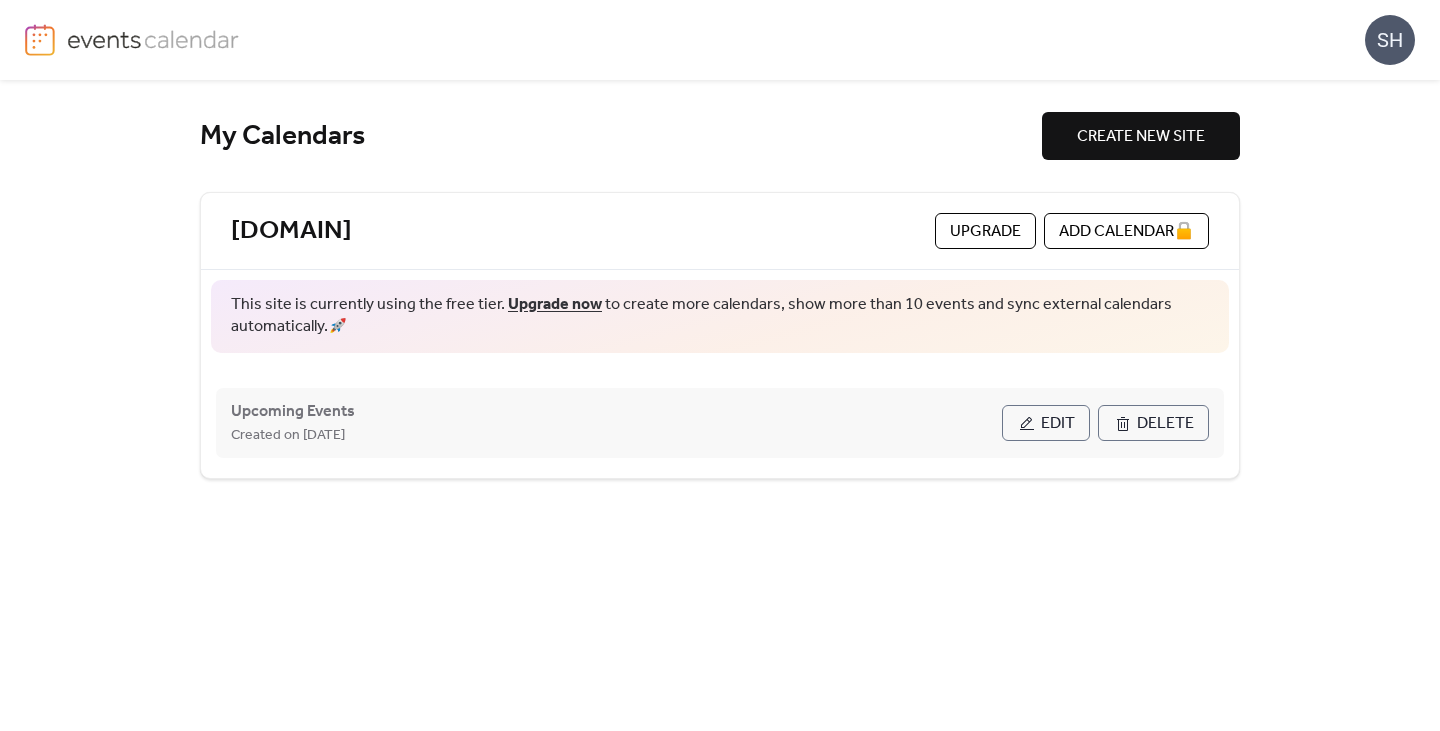 click on "Edit" at bounding box center (1058, 424) 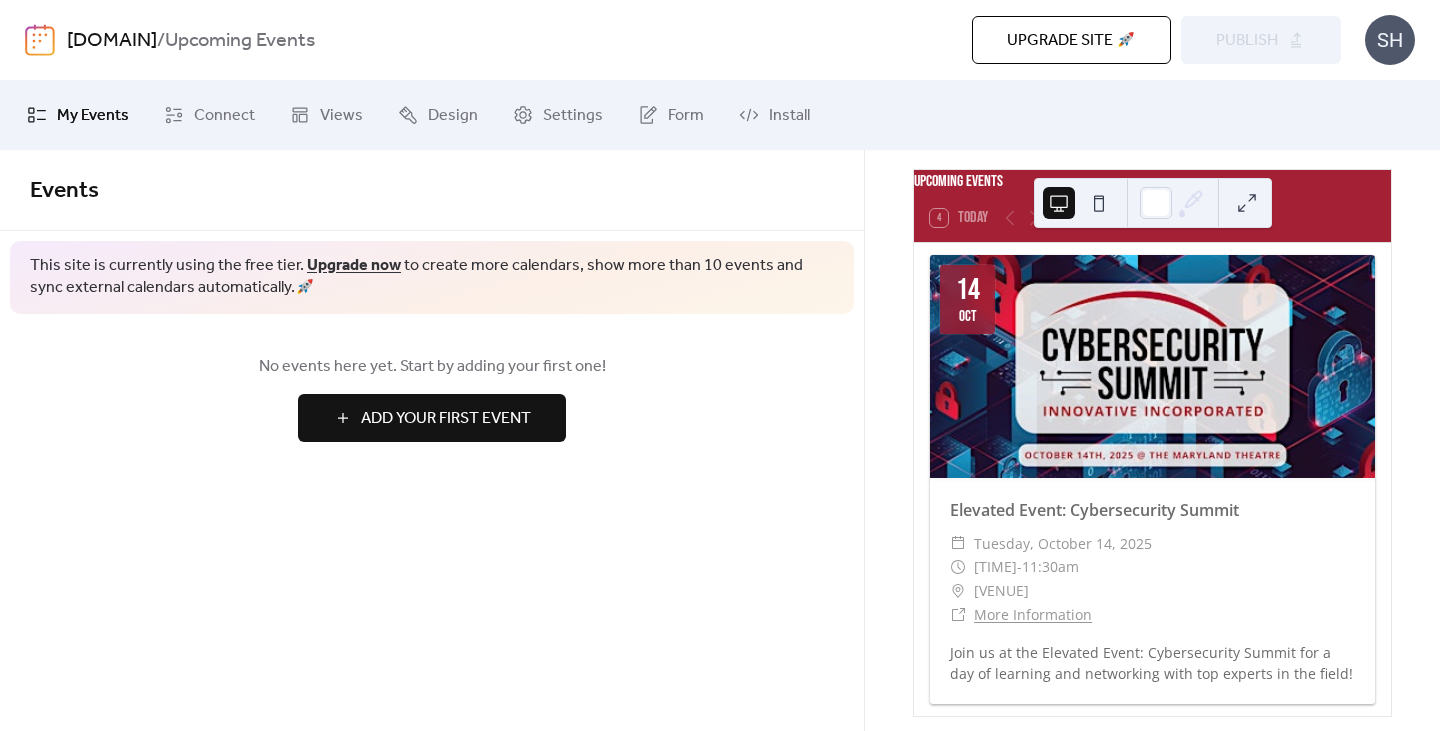 scroll, scrollTop: 159, scrollLeft: 0, axis: vertical 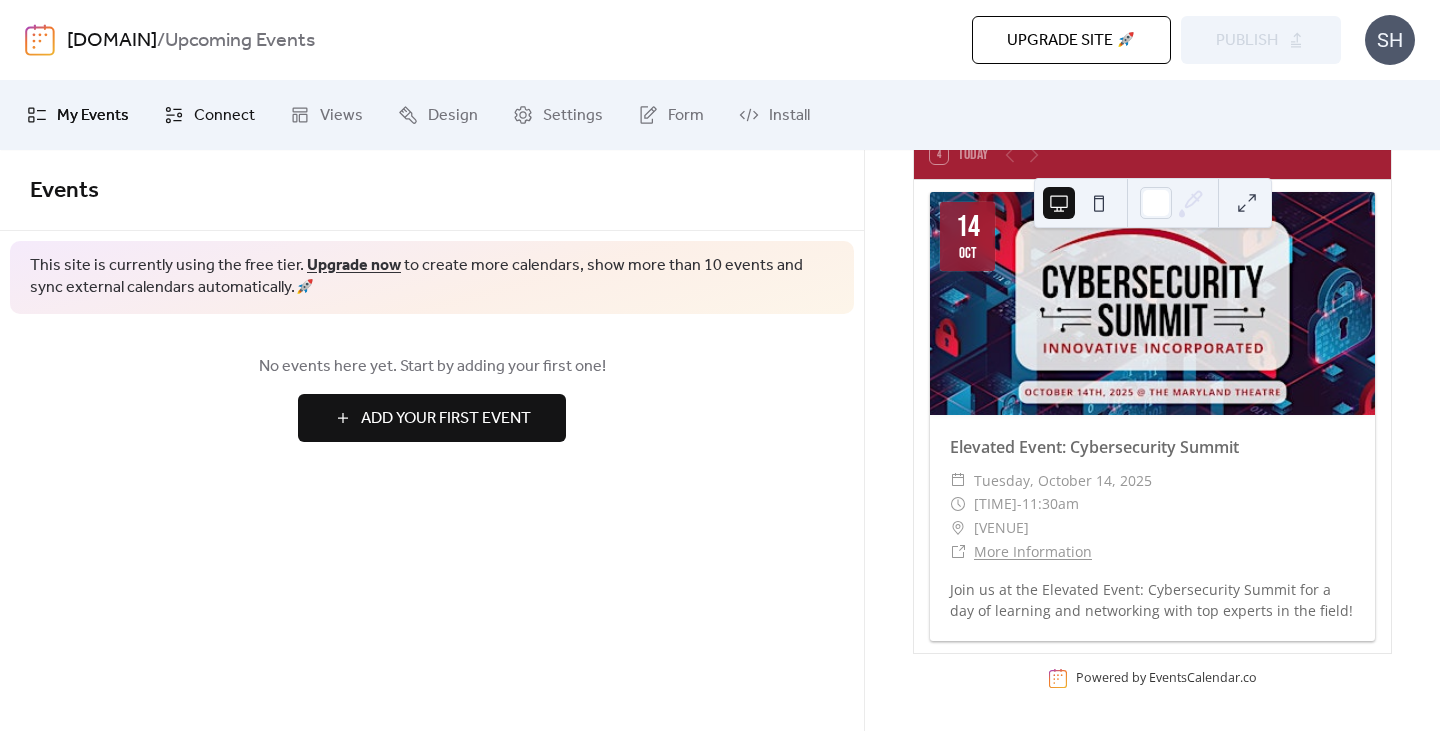 click on "Connect" at bounding box center (224, 116) 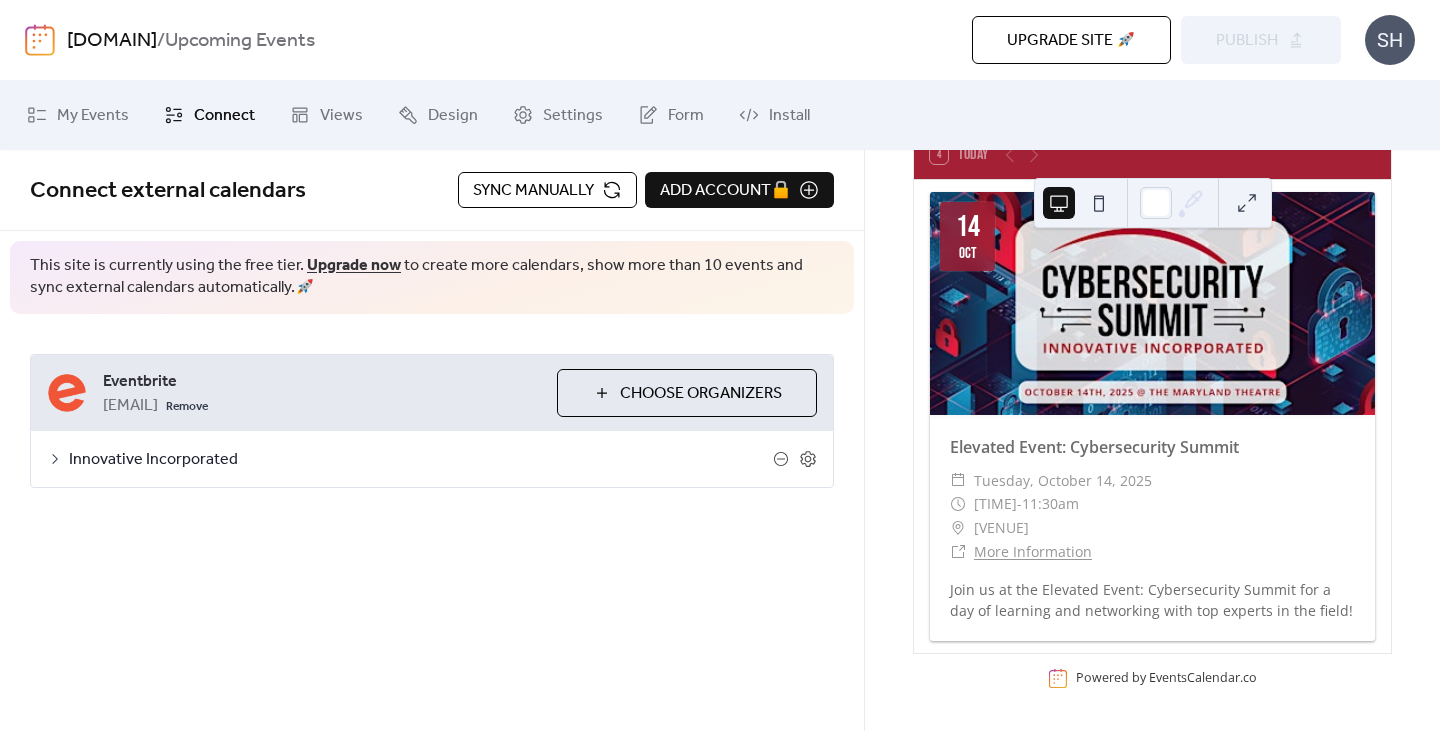 click on "Sync manually" at bounding box center (533, 191) 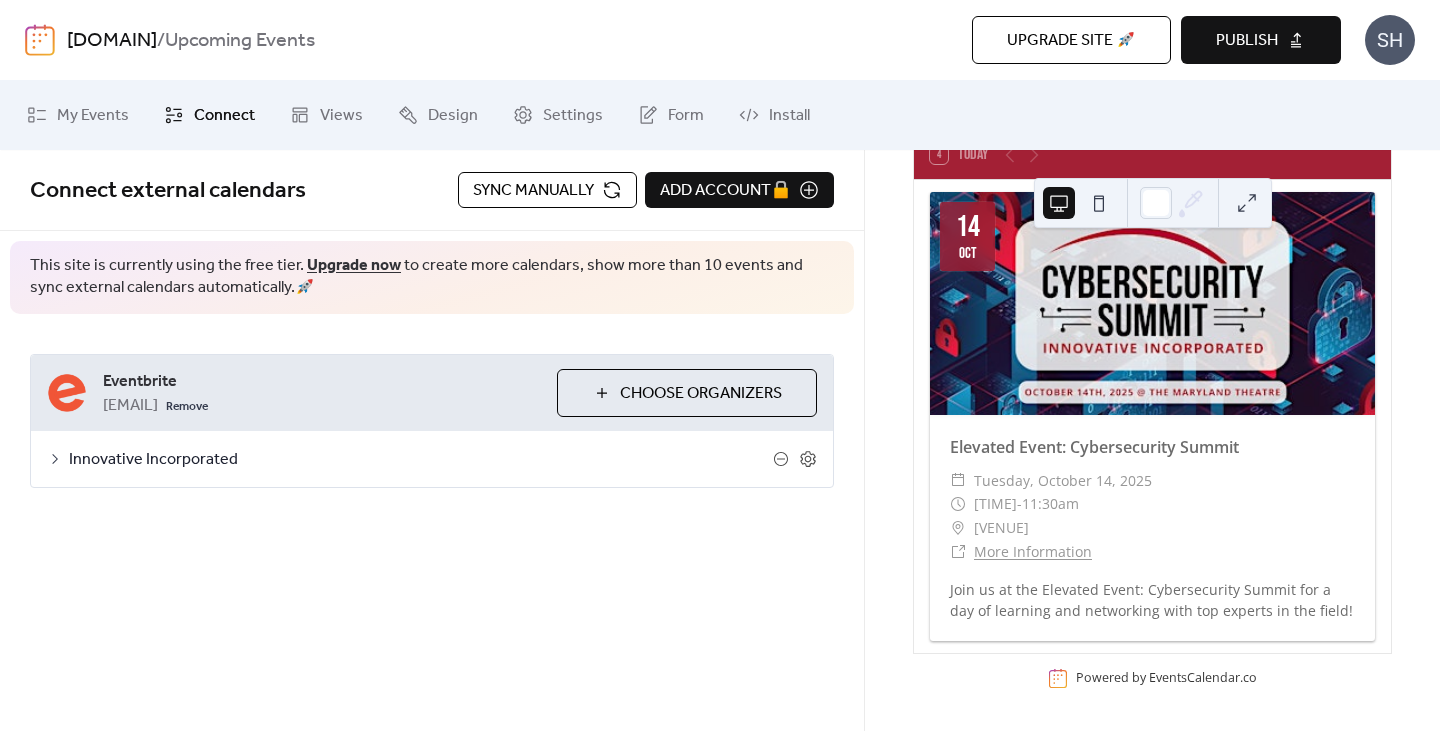 click on "Publish" at bounding box center [1247, 41] 